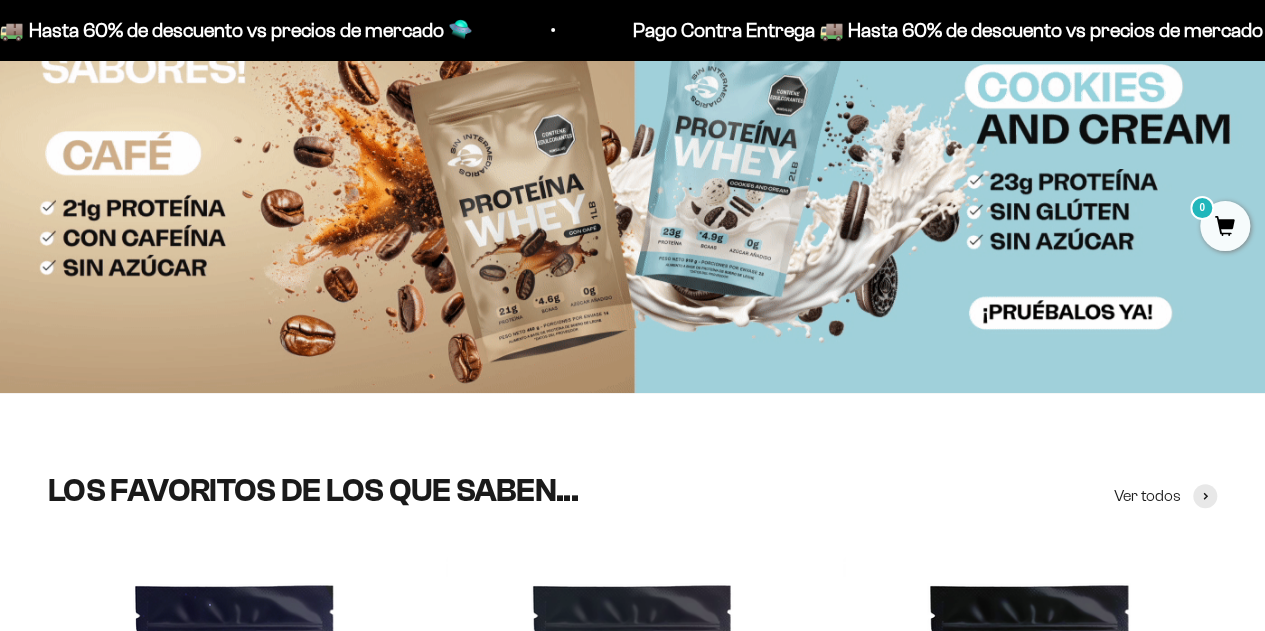 scroll, scrollTop: 0, scrollLeft: 0, axis: both 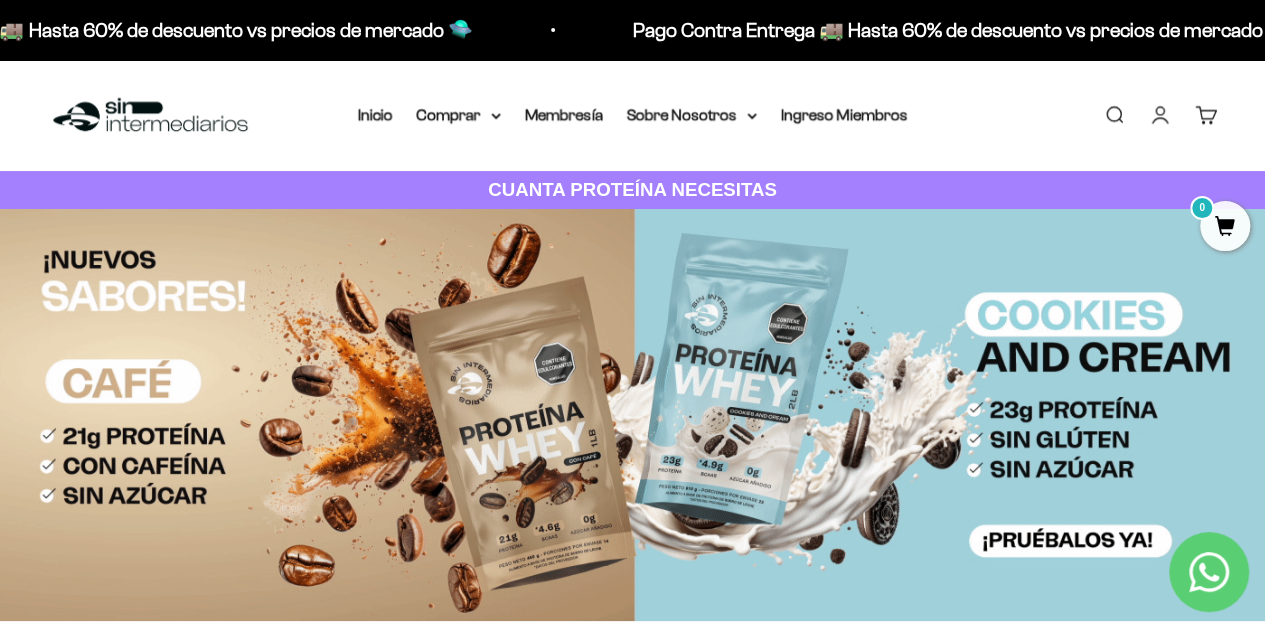 click on "Iniciar sesión" at bounding box center (1160, 115) 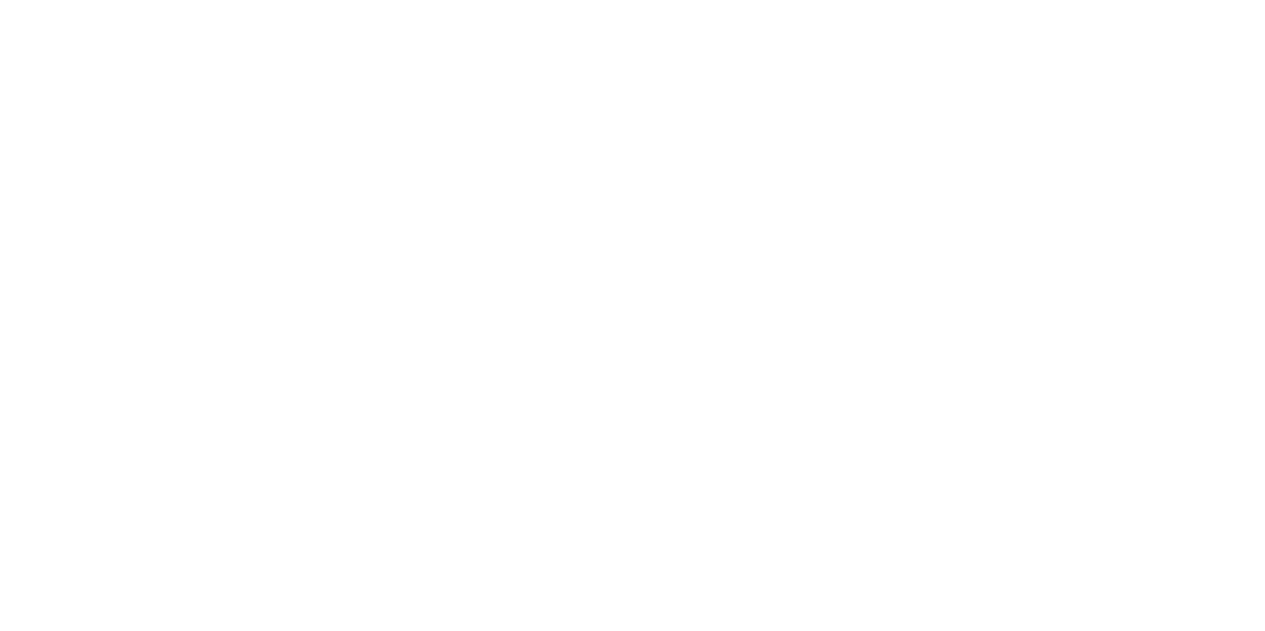 scroll, scrollTop: 0, scrollLeft: 0, axis: both 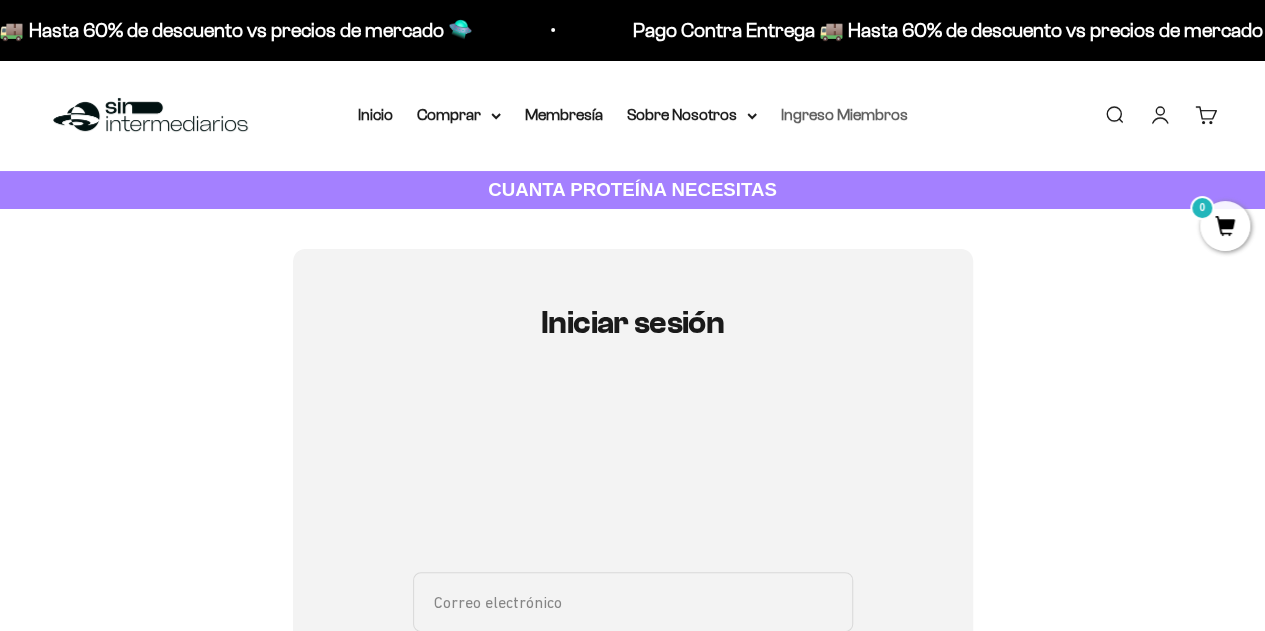 click on "Ingreso Miembros" at bounding box center [844, 114] 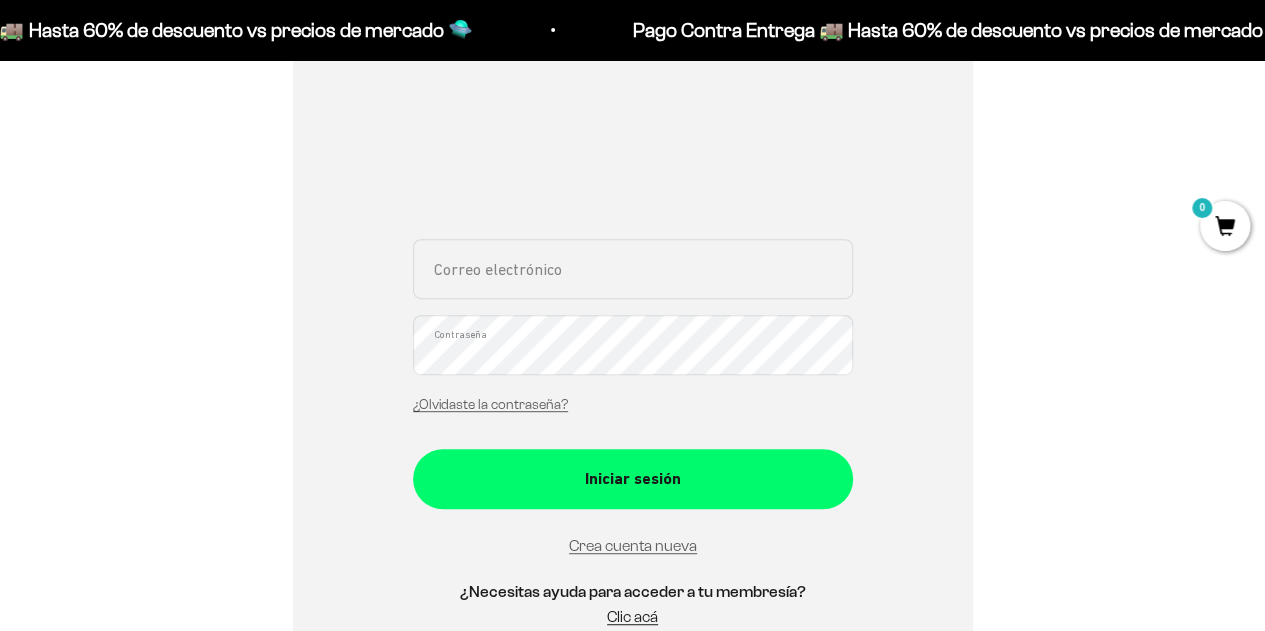 scroll, scrollTop: 302, scrollLeft: 0, axis: vertical 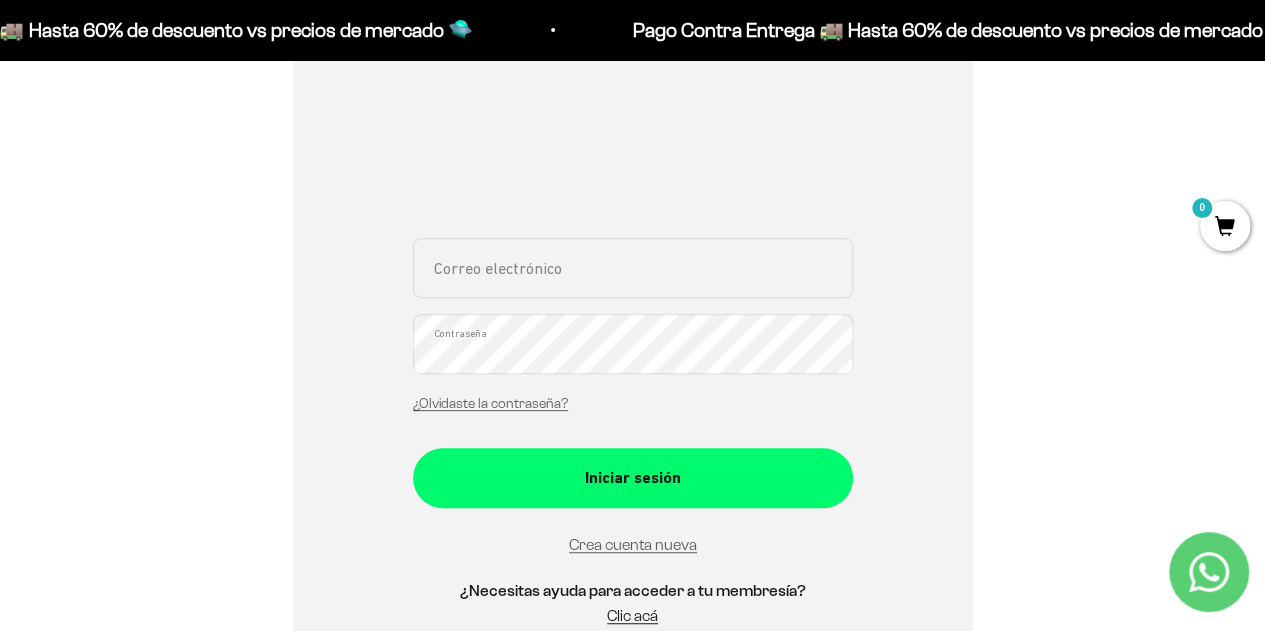 click on "Correo electrónico" at bounding box center [633, 268] 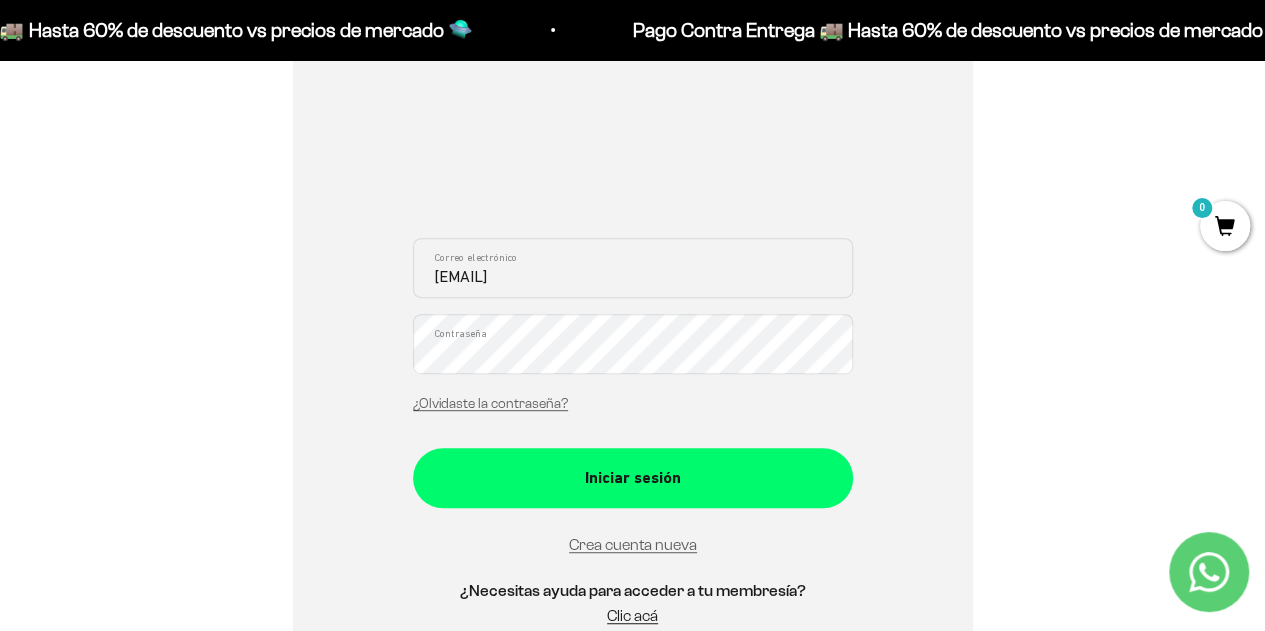 type on "vero.calle16@gmail.com" 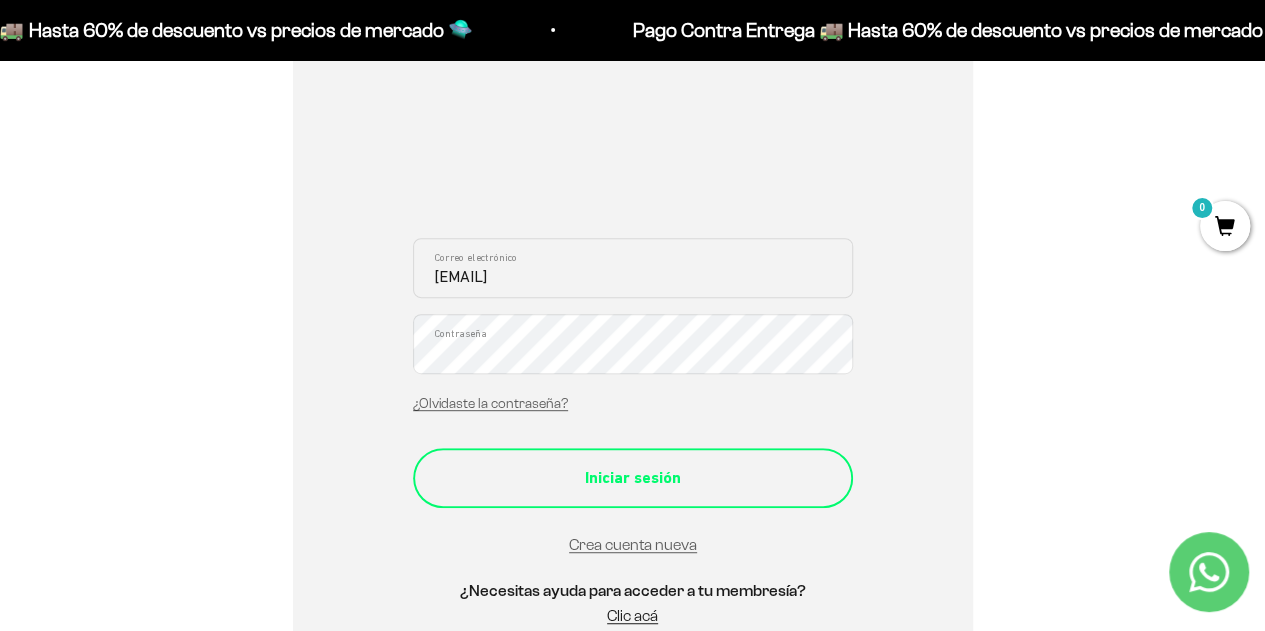 click on "Iniciar sesión" at bounding box center [633, 478] 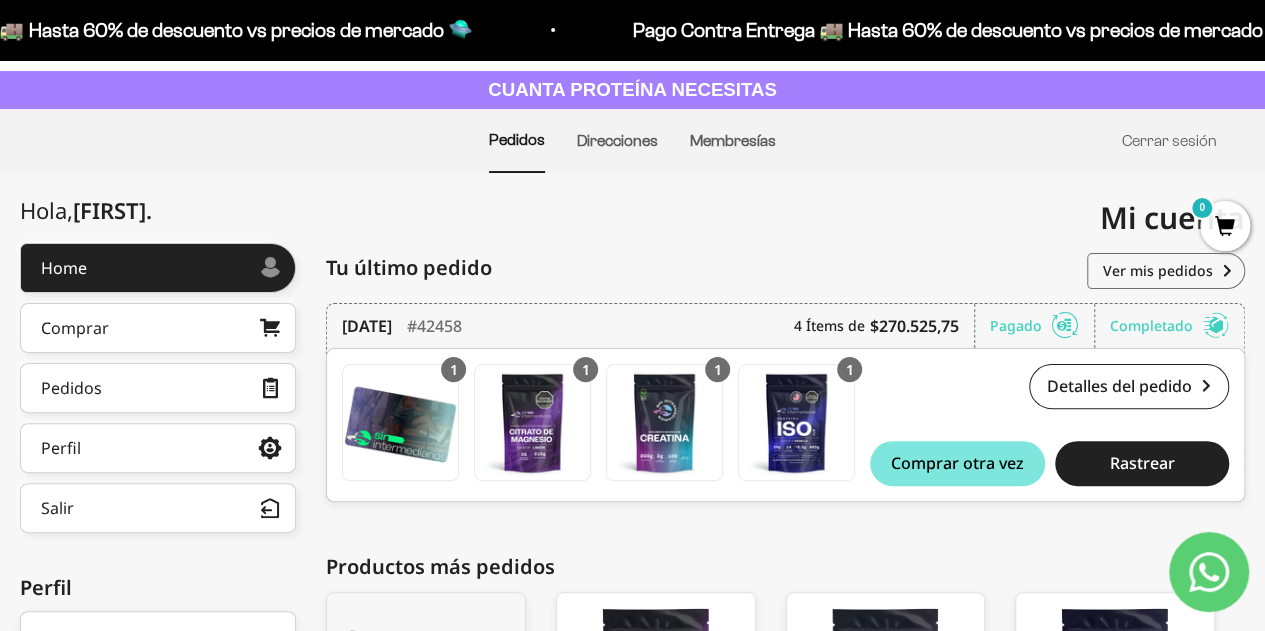 scroll, scrollTop: 104, scrollLeft: 0, axis: vertical 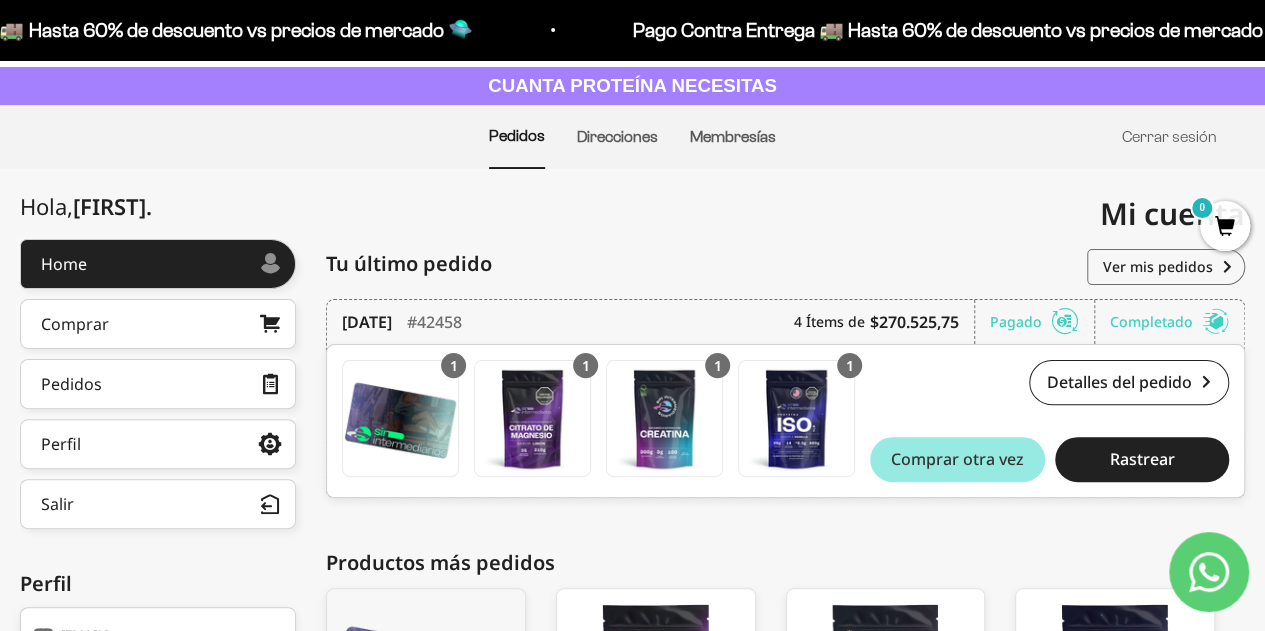 click on "Comprar otra vez" at bounding box center (957, 459) 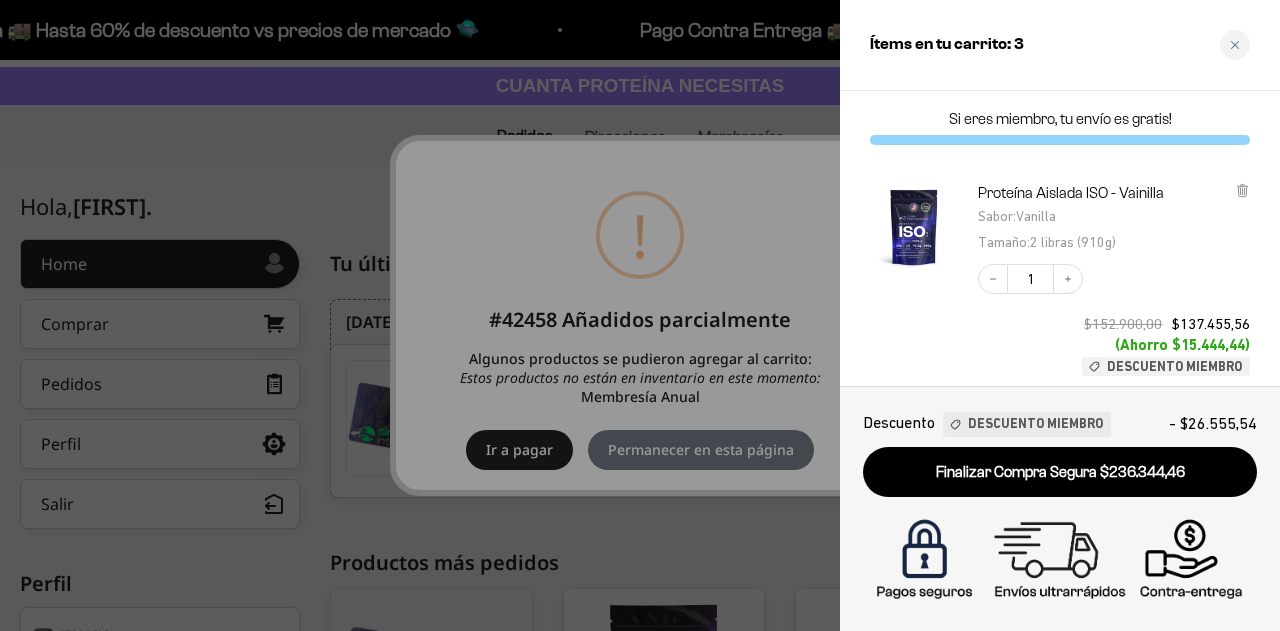 click at bounding box center (640, 315) 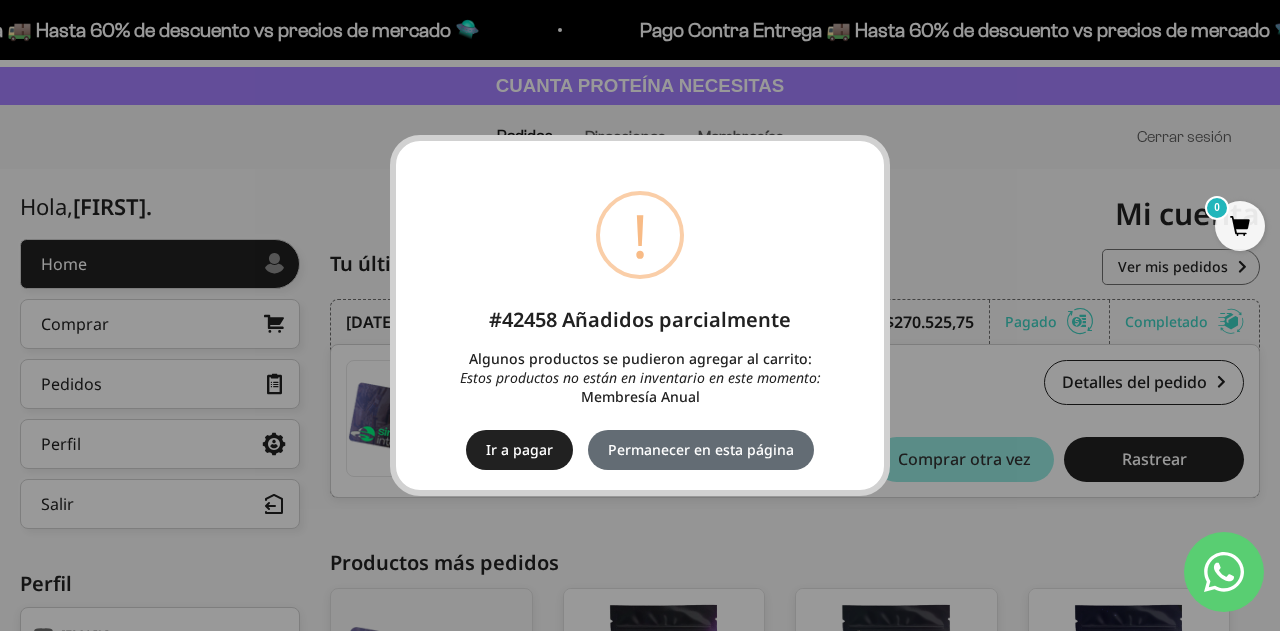 click on "Permanecer en esta página" at bounding box center [701, 450] 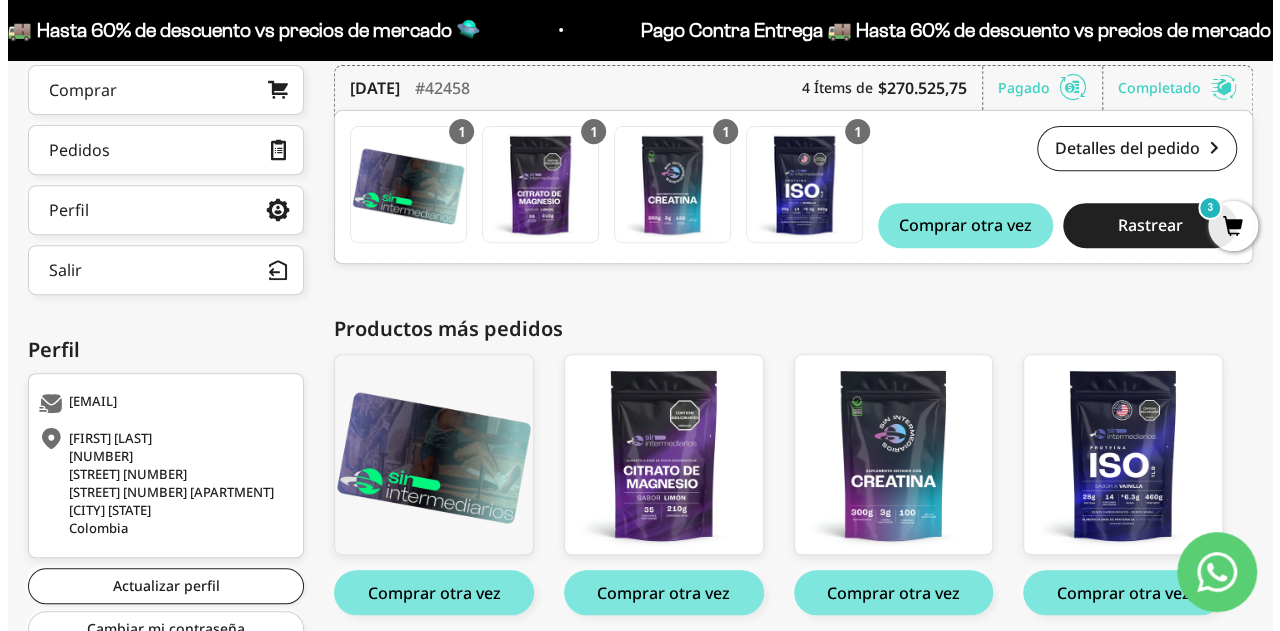 scroll, scrollTop: 418, scrollLeft: 0, axis: vertical 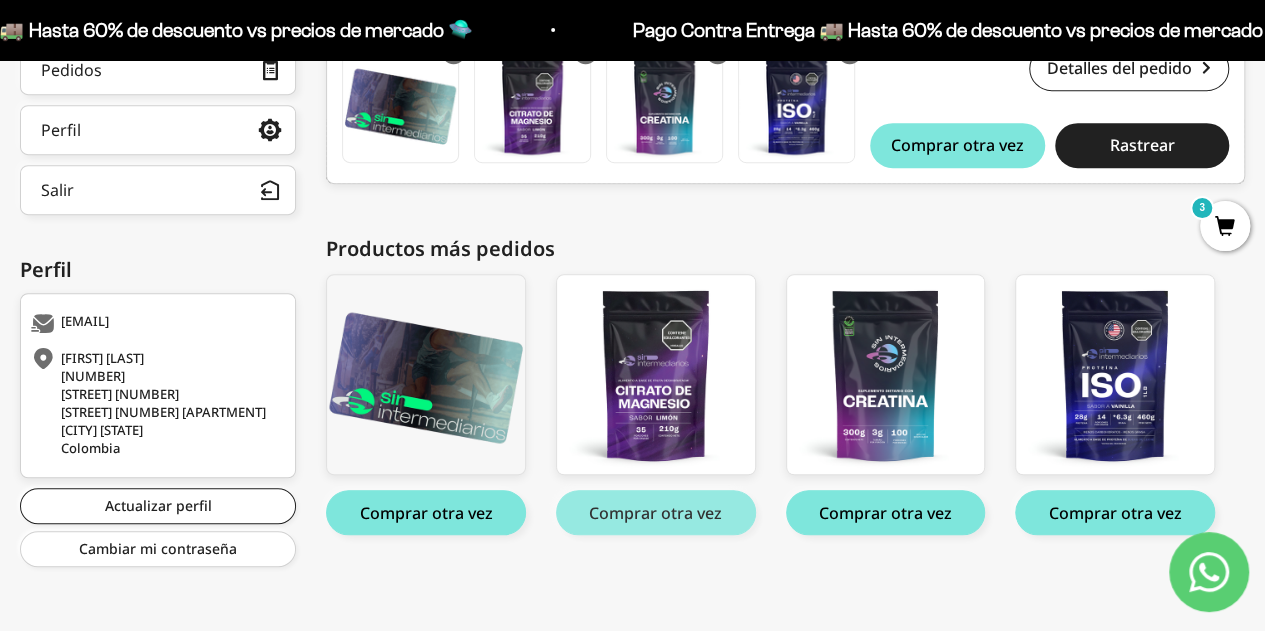 click on "Comprar otra vez" at bounding box center [656, 512] 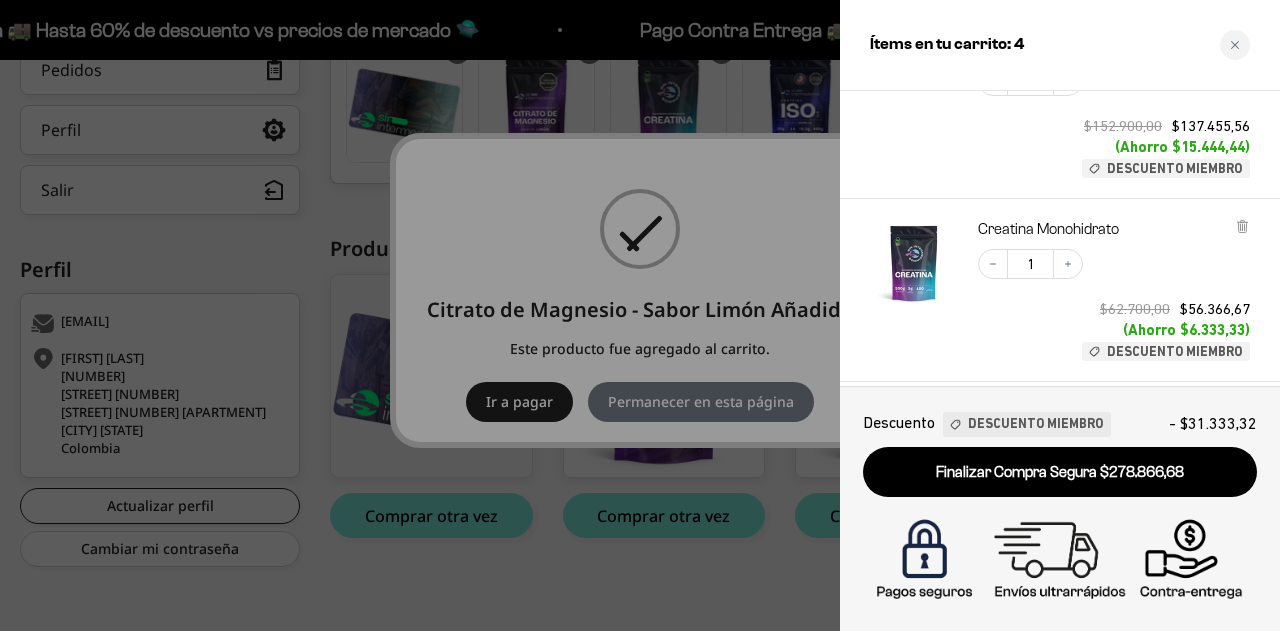 scroll, scrollTop: 202, scrollLeft: 0, axis: vertical 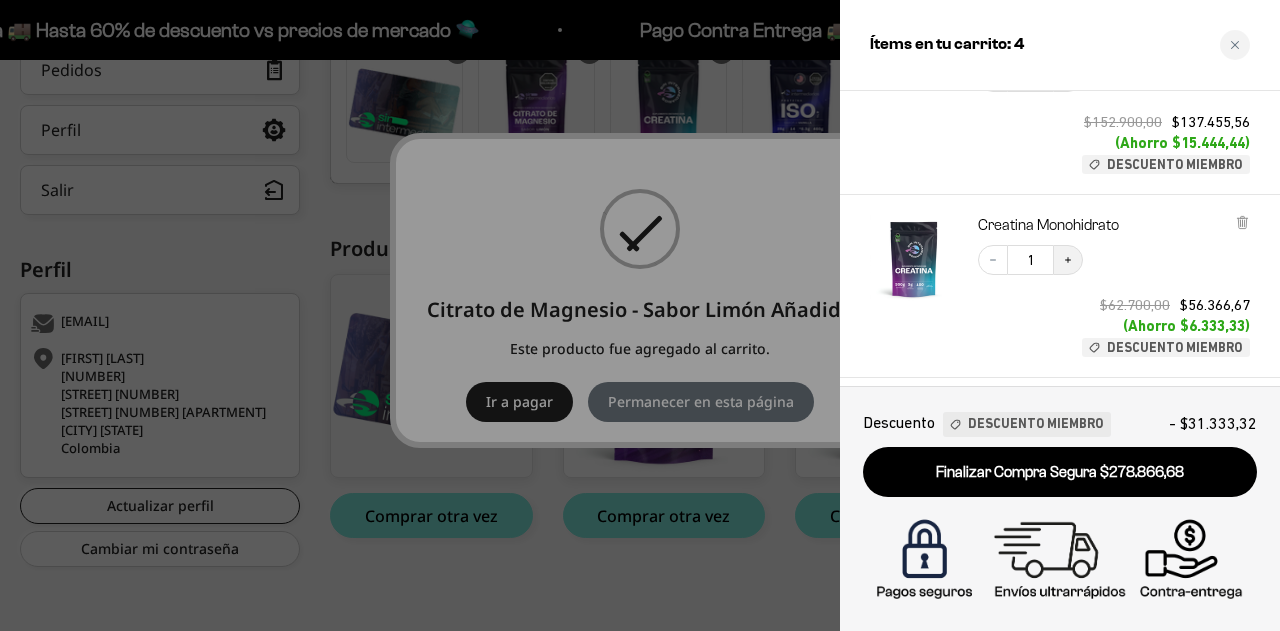 click on "Increase quantity" at bounding box center (1068, 260) 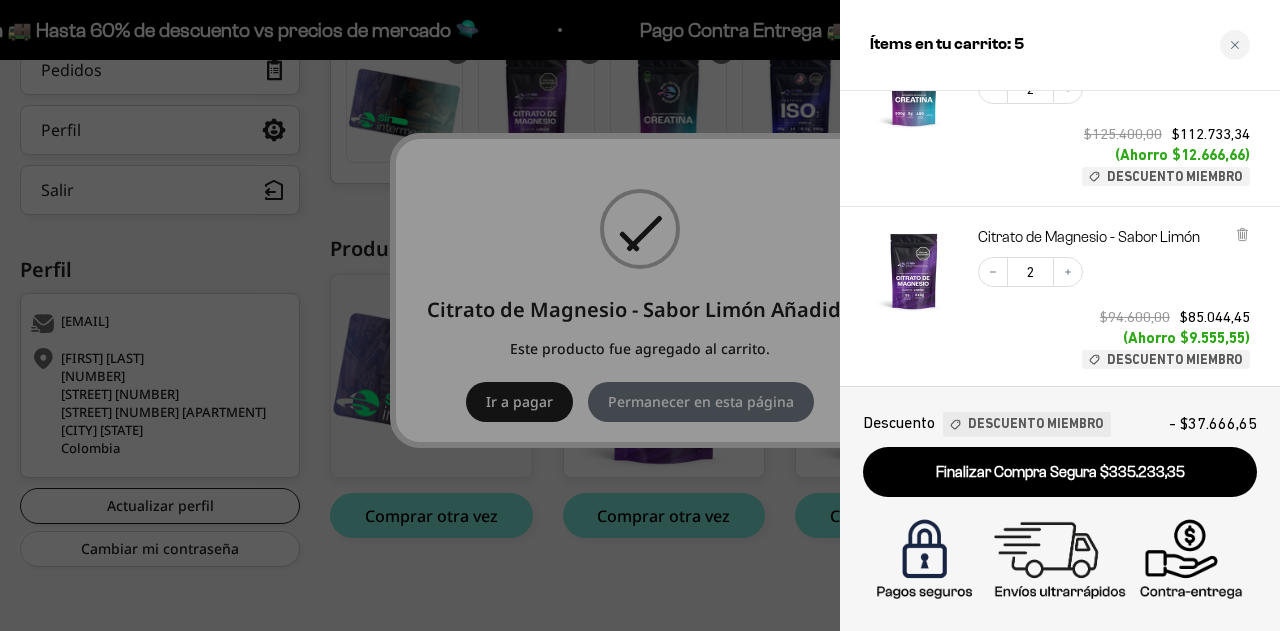scroll, scrollTop: 377, scrollLeft: 0, axis: vertical 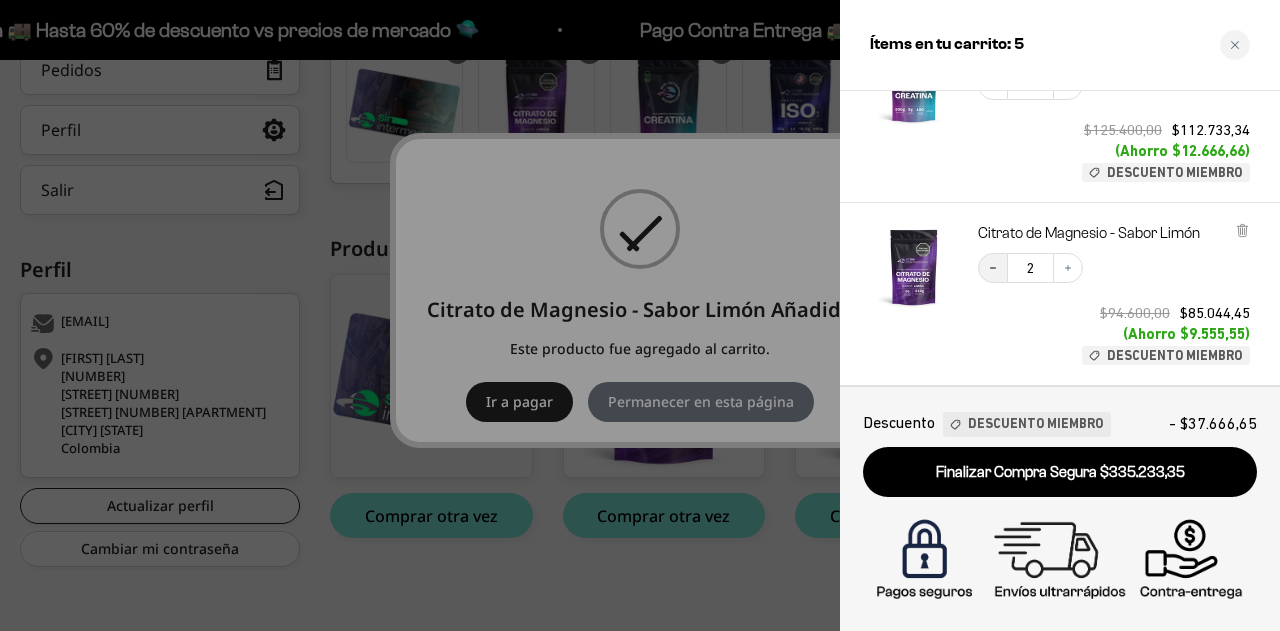 click 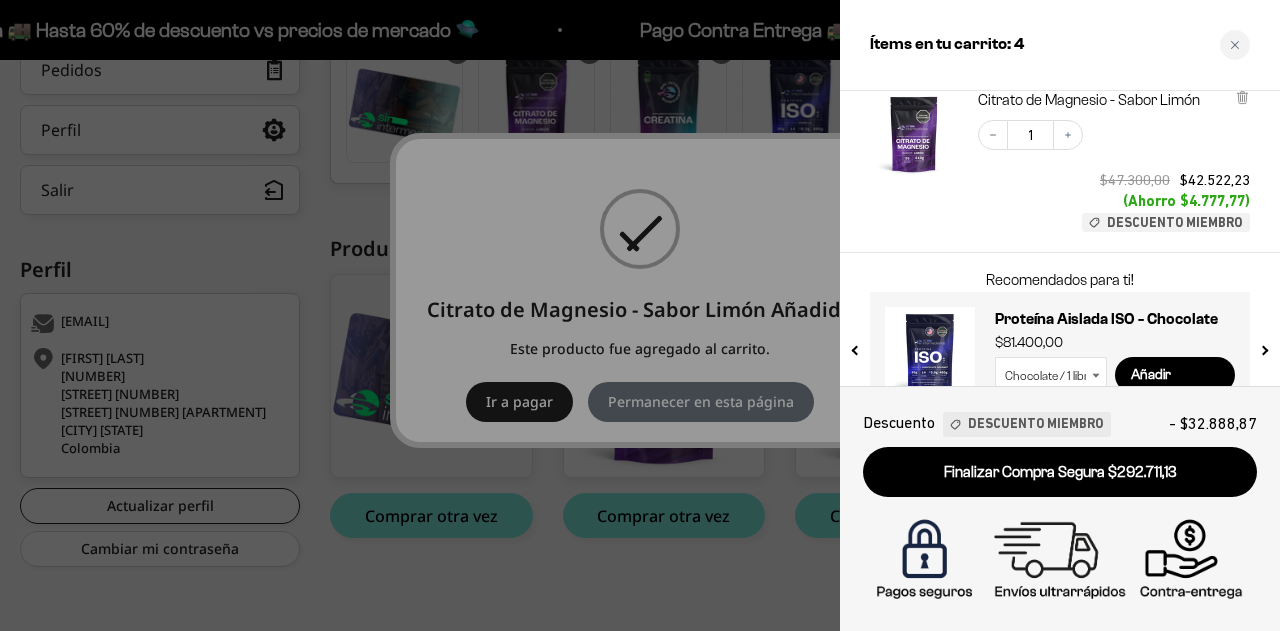 scroll, scrollTop: 549, scrollLeft: 0, axis: vertical 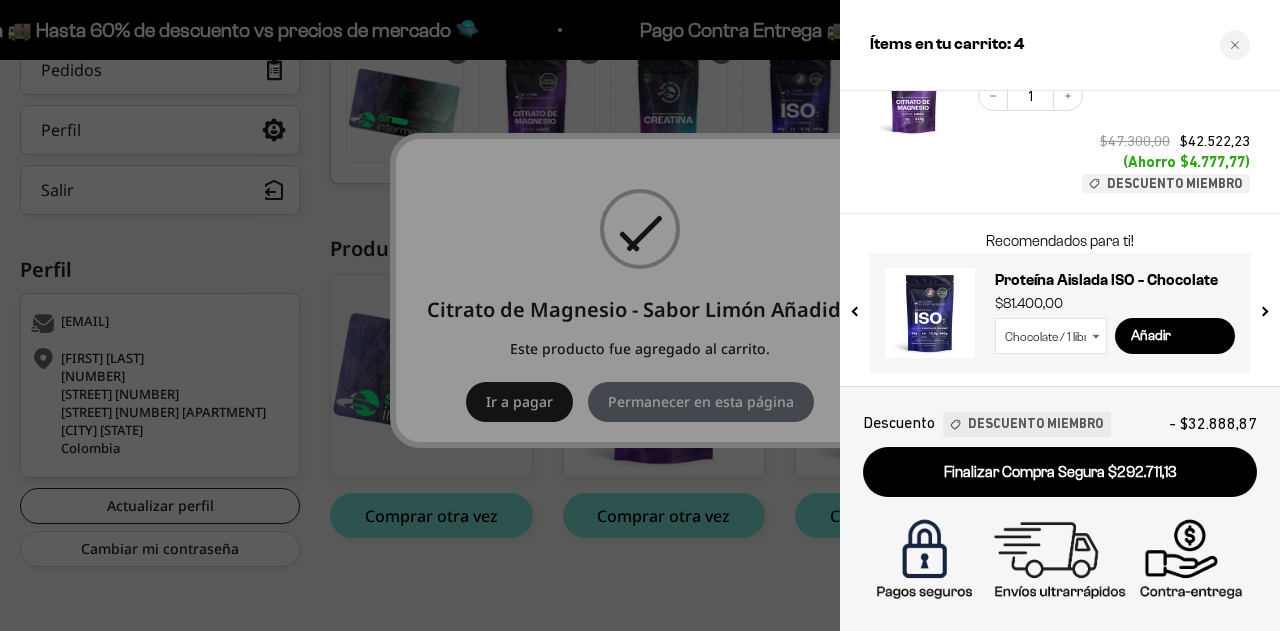 click at bounding box center (1263, 307) 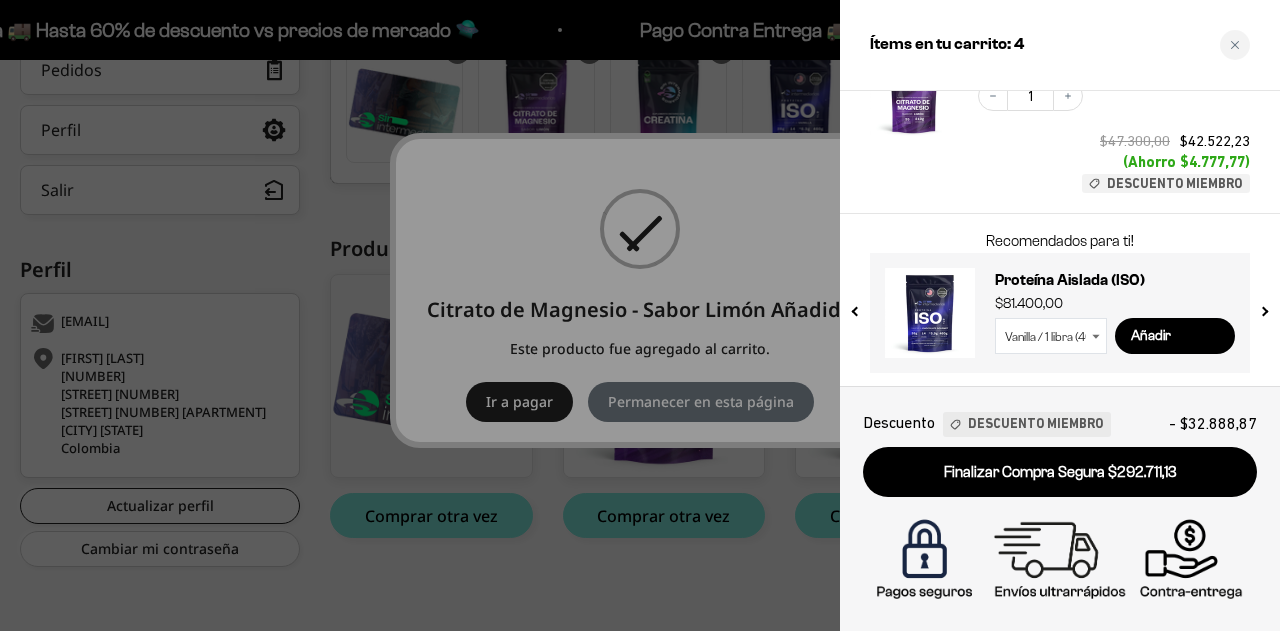 click at bounding box center [1263, 307] 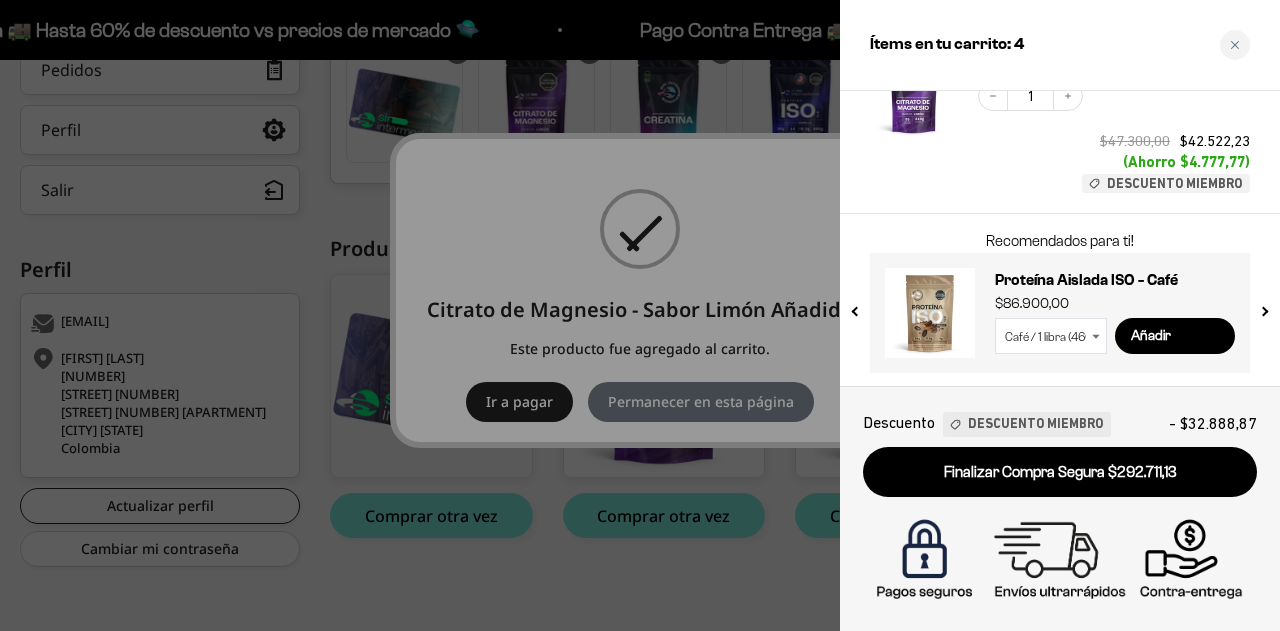 click at bounding box center (1263, 307) 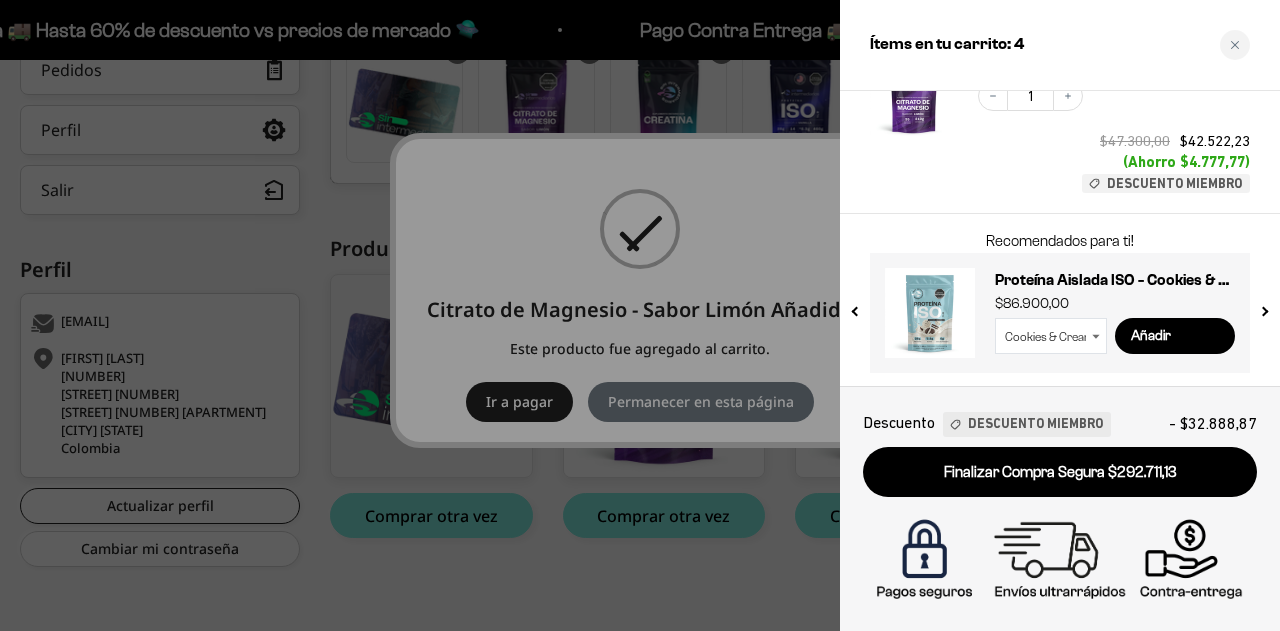 click at bounding box center (1263, 307) 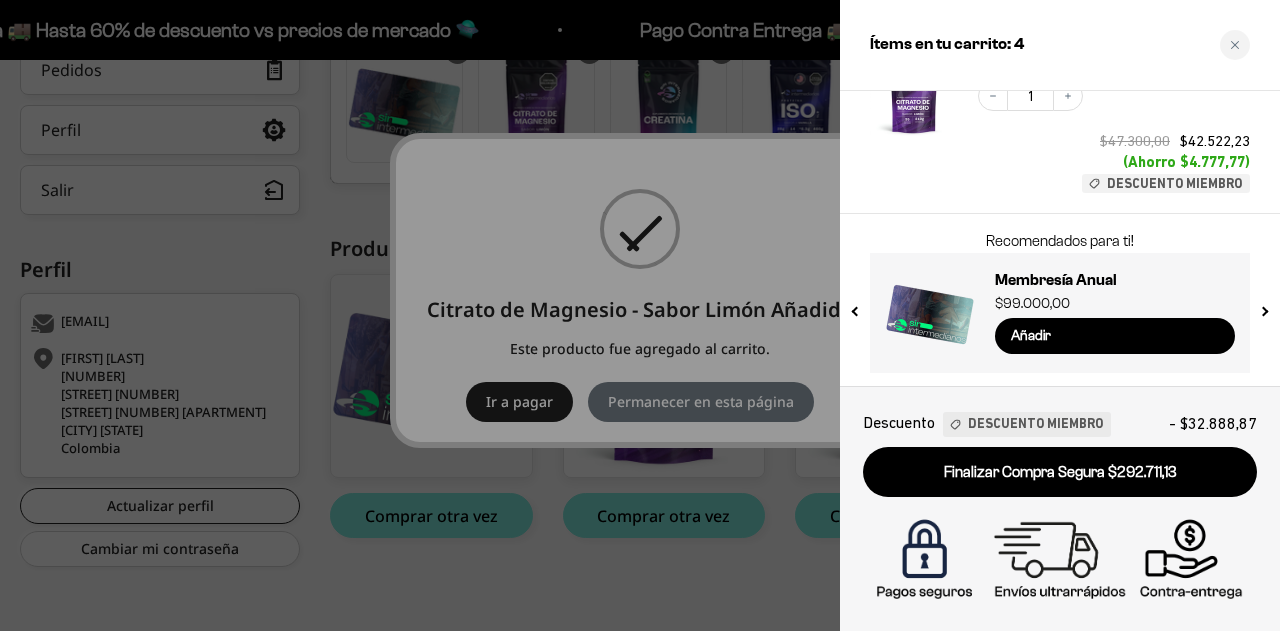 click at bounding box center [1263, 307] 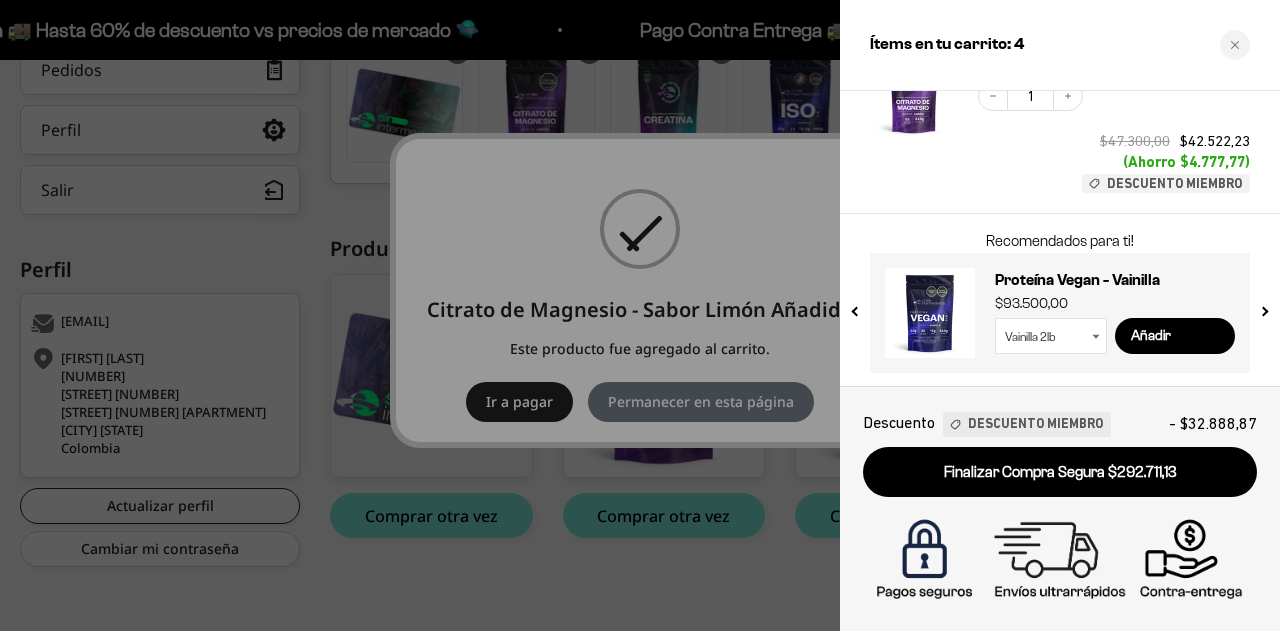 click at bounding box center [1263, 307] 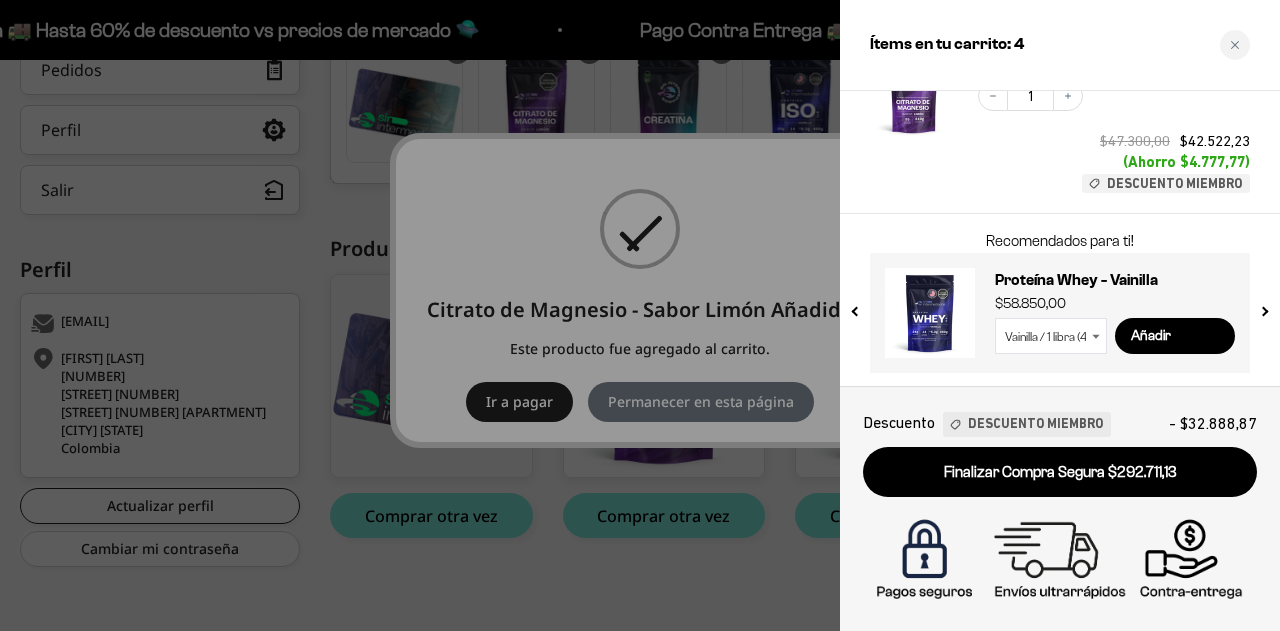 click at bounding box center (1263, 307) 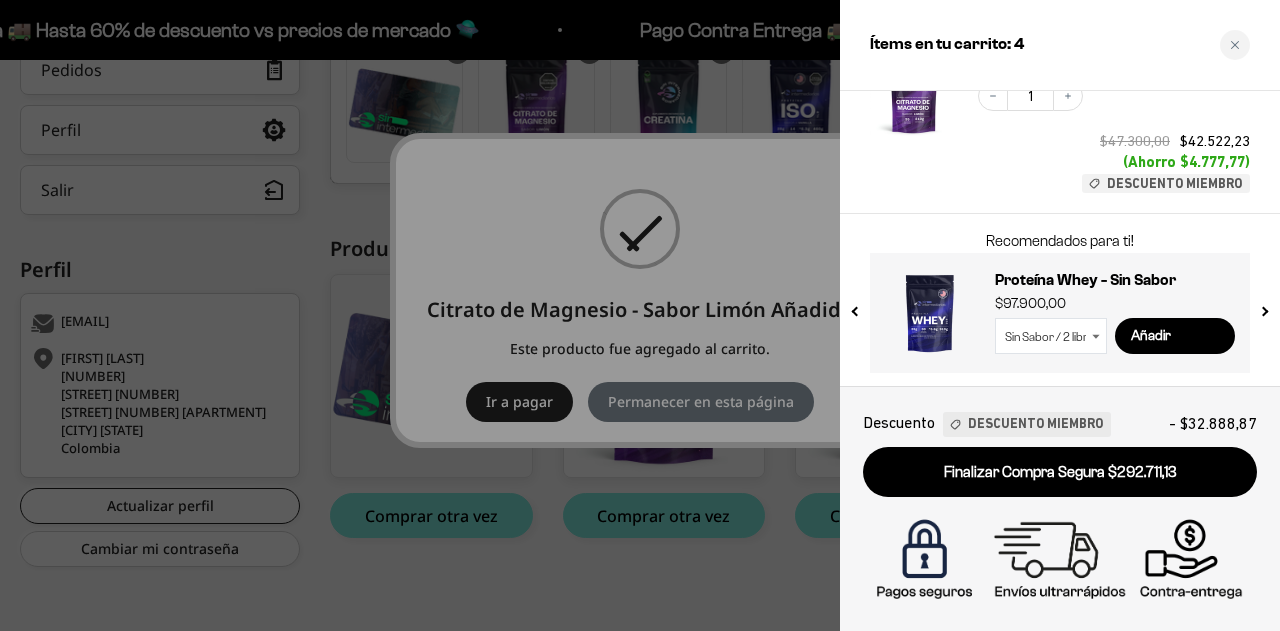 click at bounding box center (1263, 307) 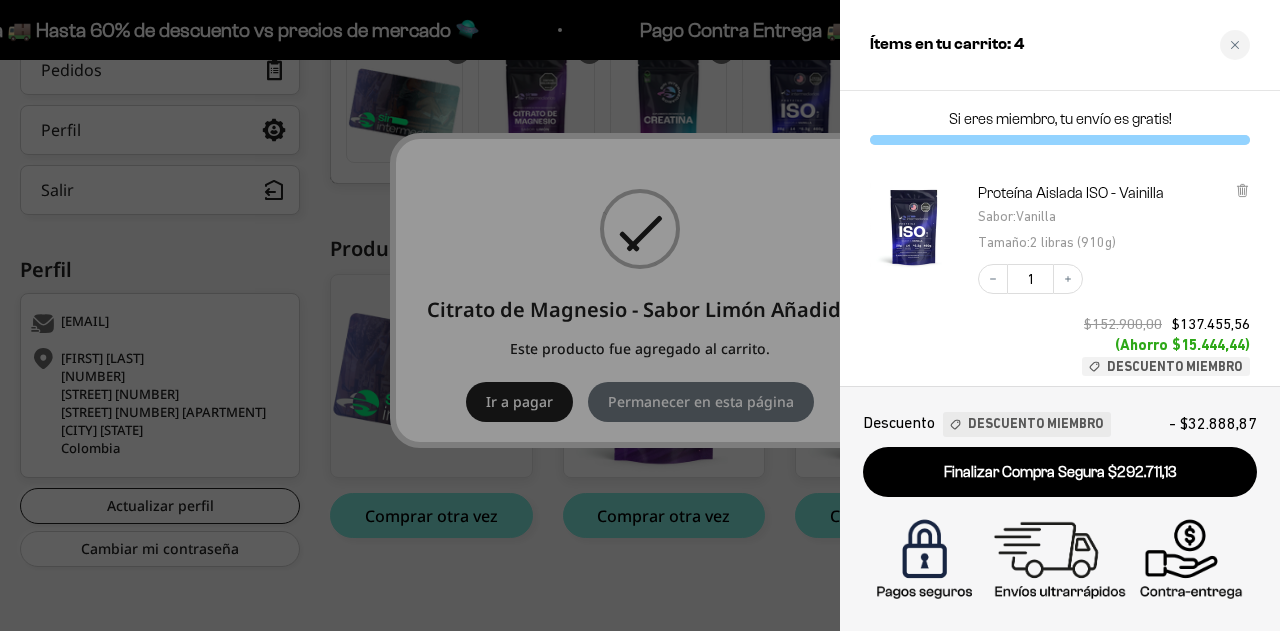 scroll, scrollTop: 18, scrollLeft: 0, axis: vertical 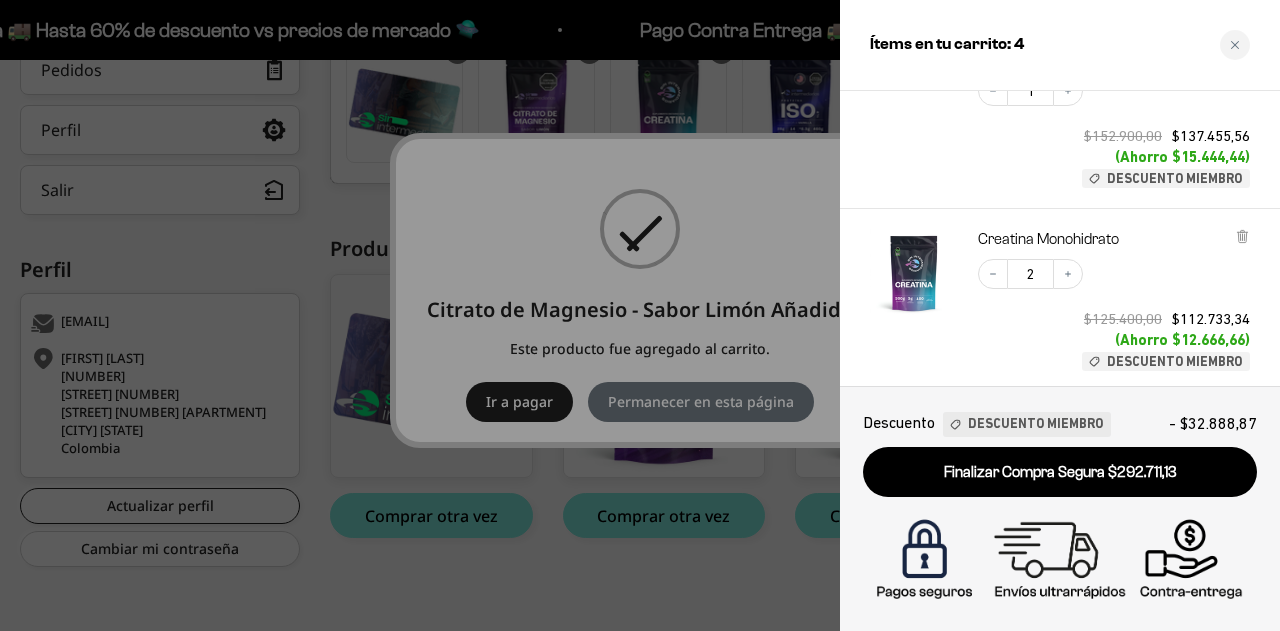 click at bounding box center (640, 315) 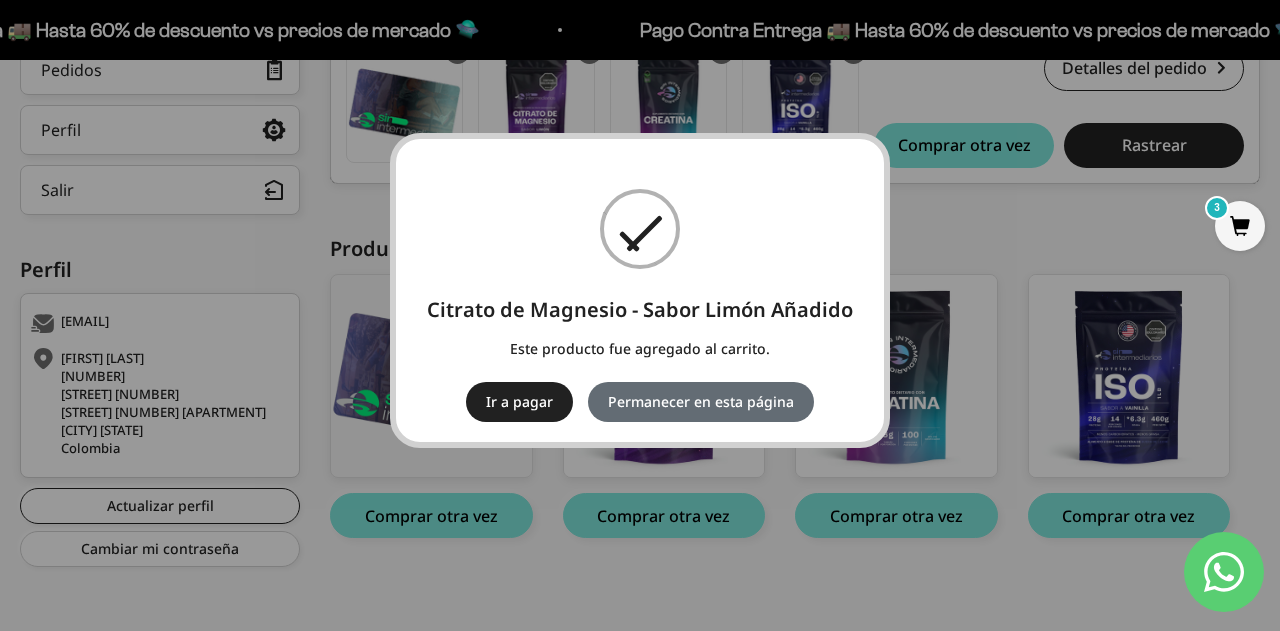 click on "Permanecer en esta página" at bounding box center [701, 402] 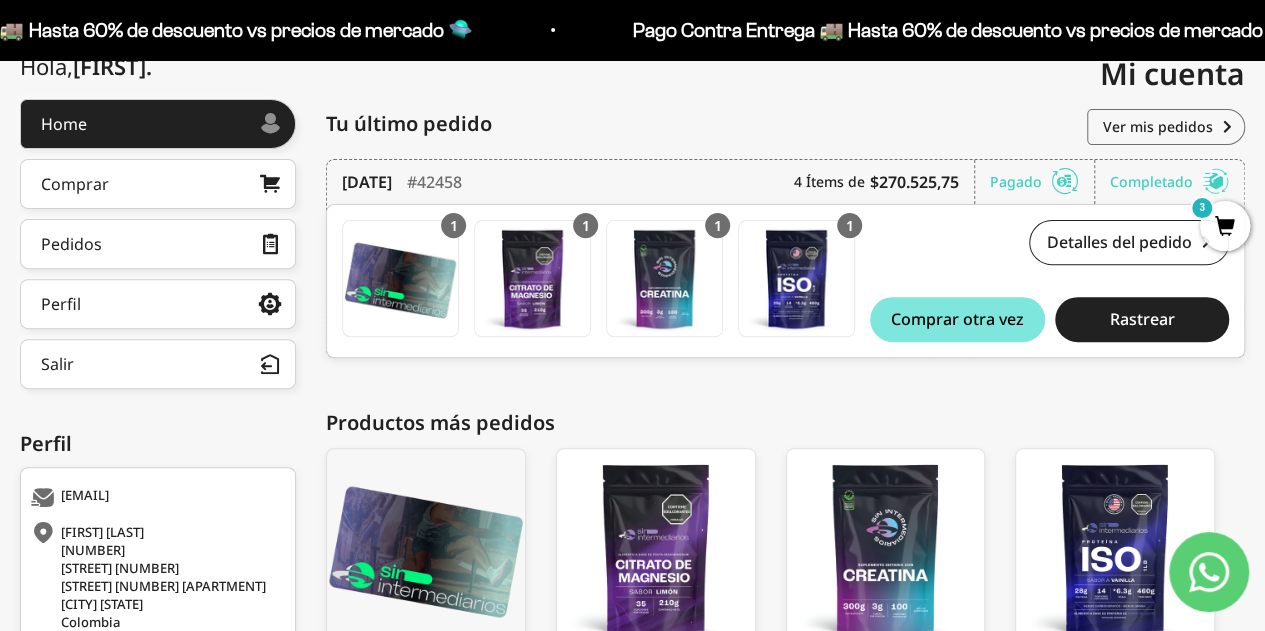 scroll, scrollTop: 208, scrollLeft: 0, axis: vertical 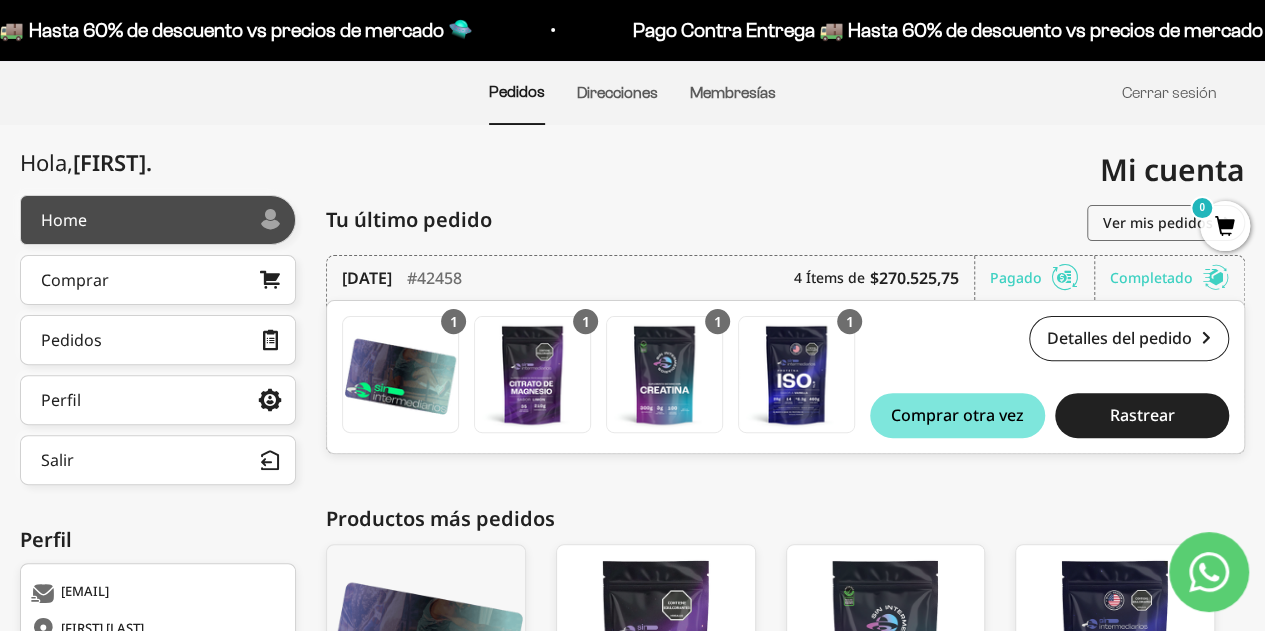 click on "Home" at bounding box center [158, 220] 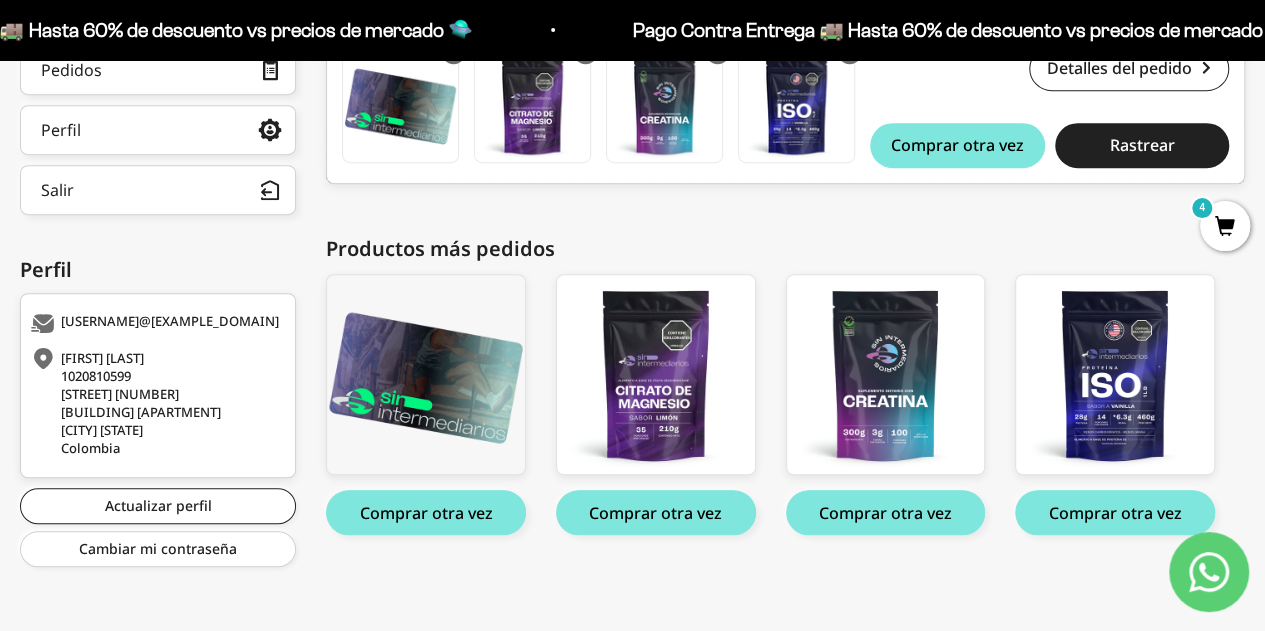 scroll, scrollTop: 0, scrollLeft: 0, axis: both 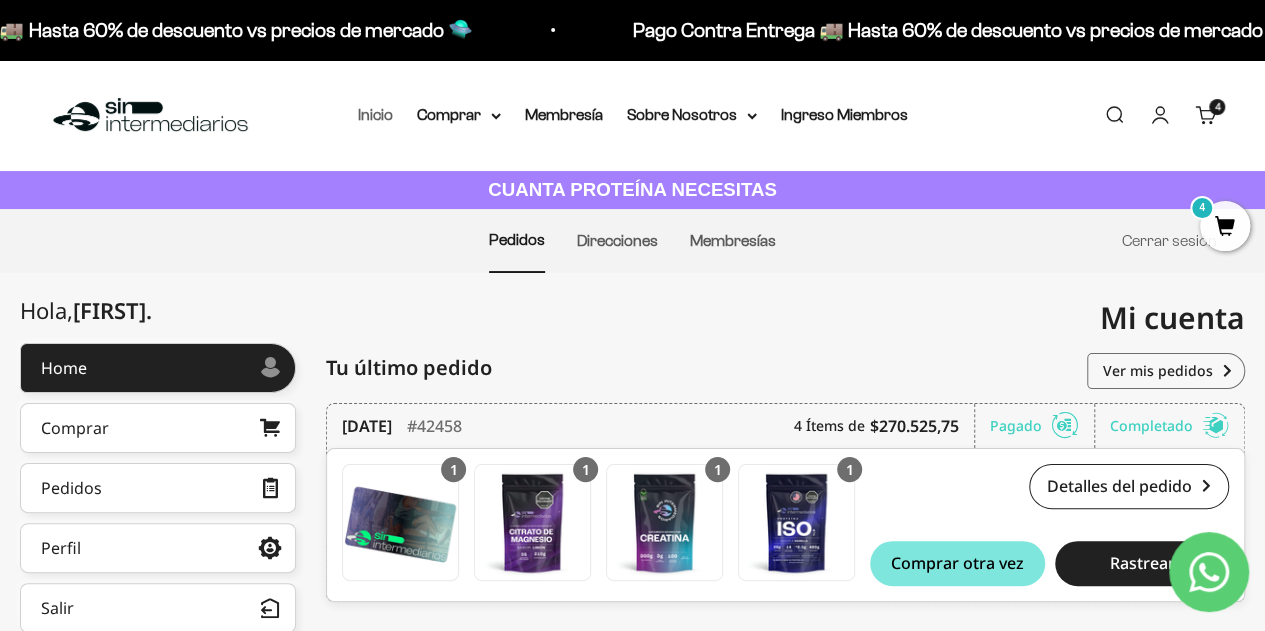 click on "Inicio" at bounding box center [375, 114] 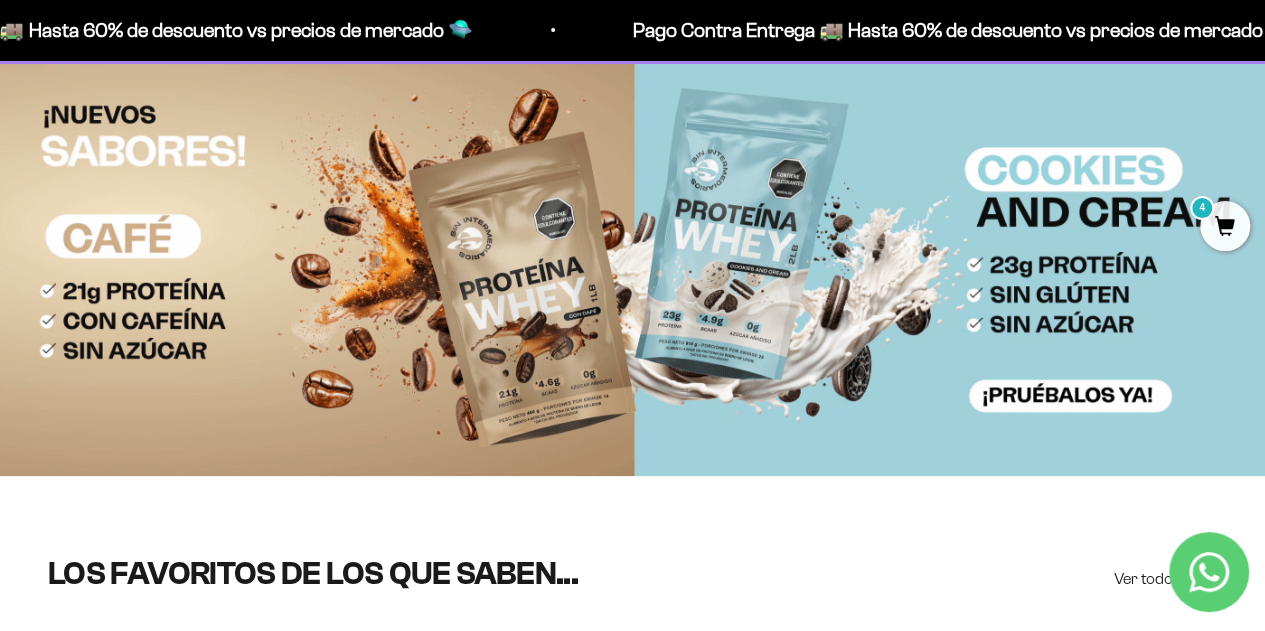 scroll, scrollTop: 0, scrollLeft: 0, axis: both 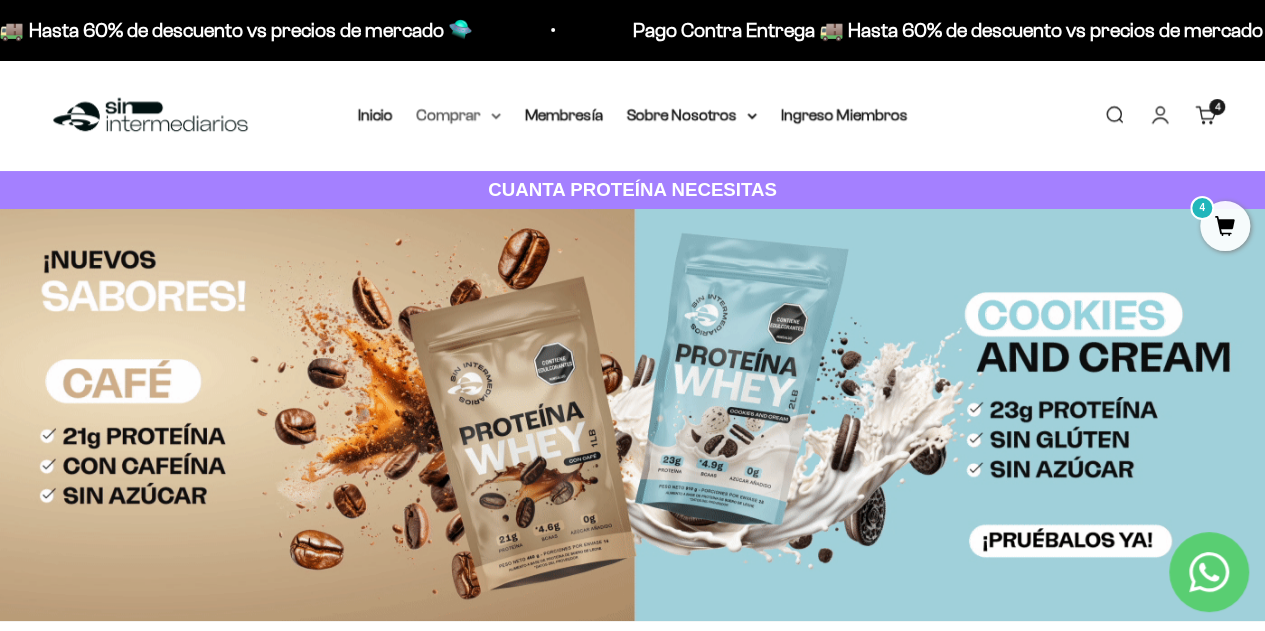 click on "Comprar" at bounding box center (459, 115) 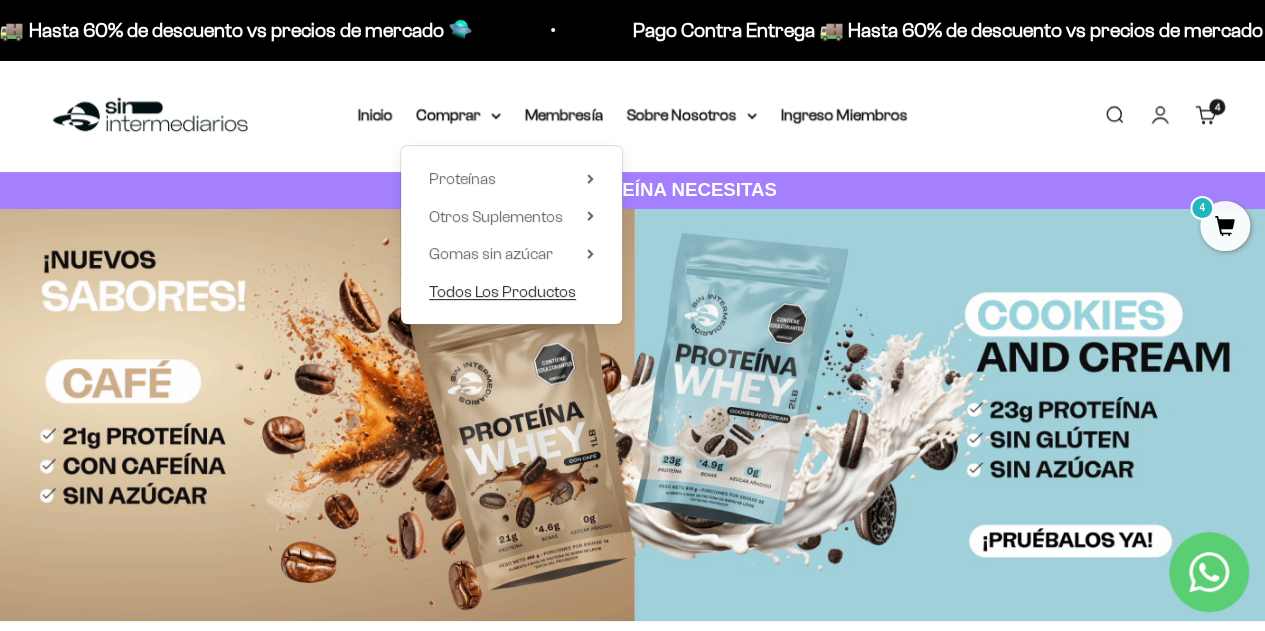 click on "Todos Los Productos" at bounding box center [502, 291] 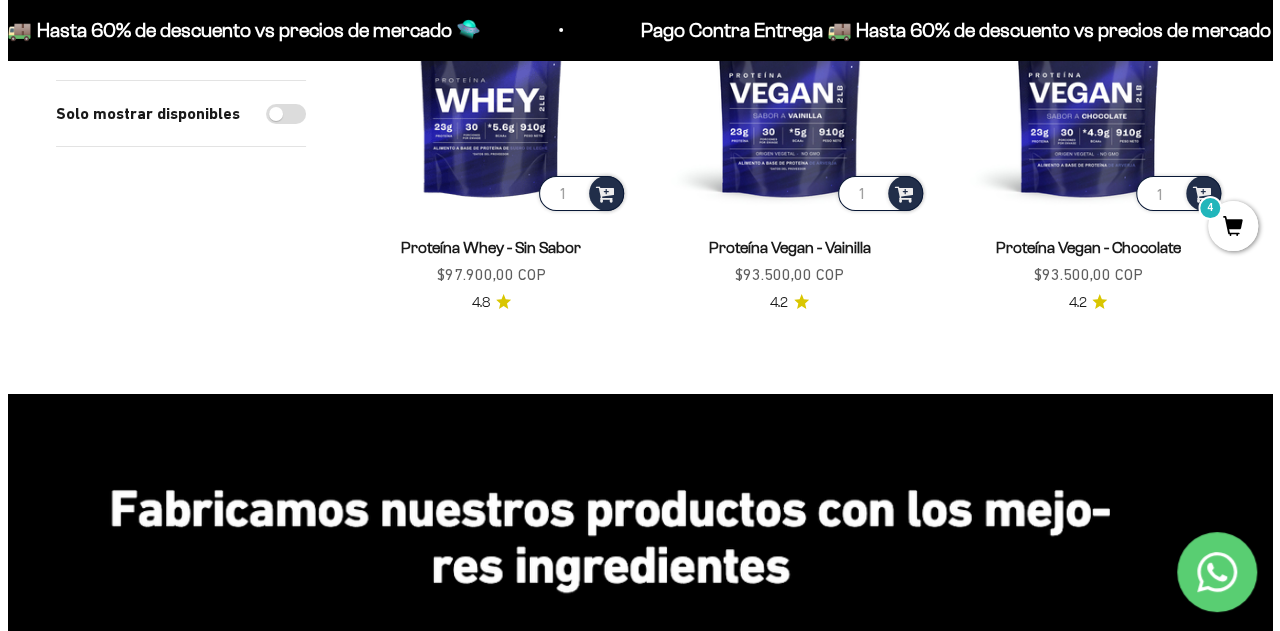 scroll, scrollTop: 3503, scrollLeft: 0, axis: vertical 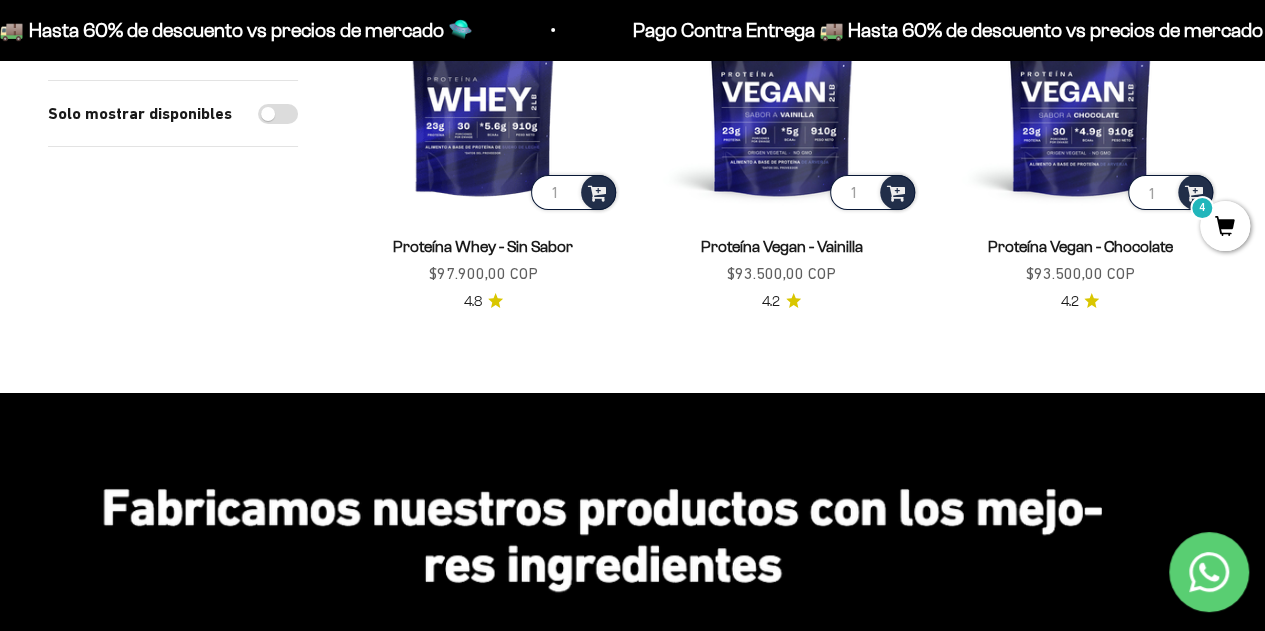 click on "4" at bounding box center (1225, 226) 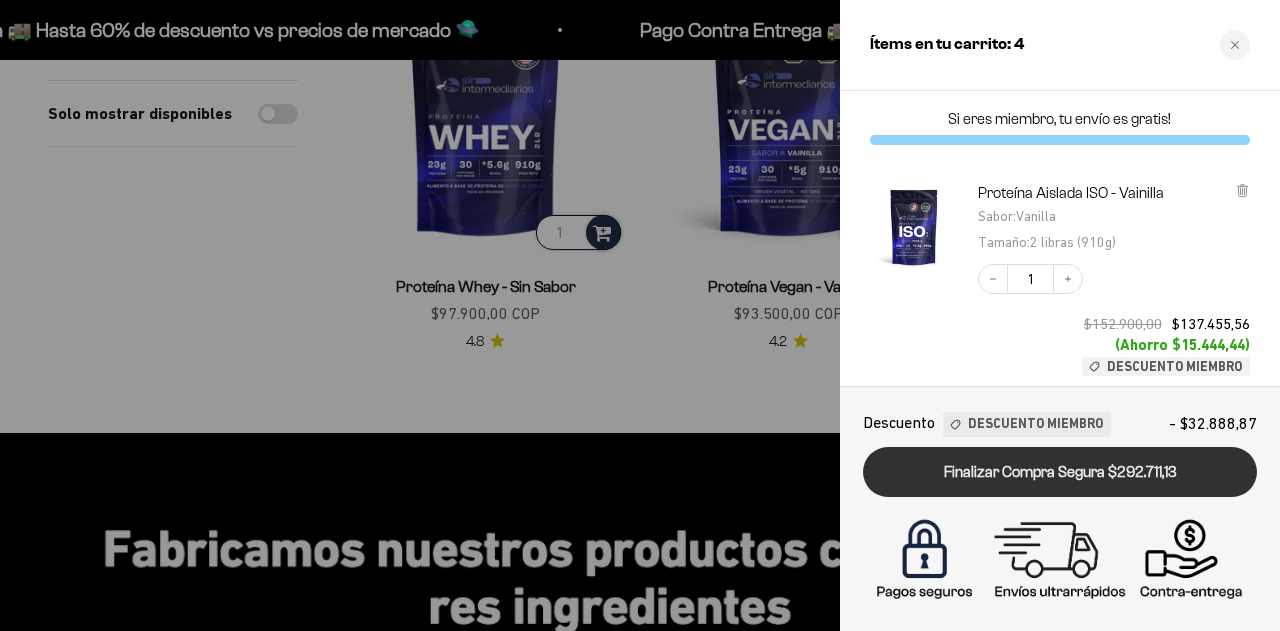 click on "Finalizar Compra Segura $292.711,13" at bounding box center (1060, 472) 